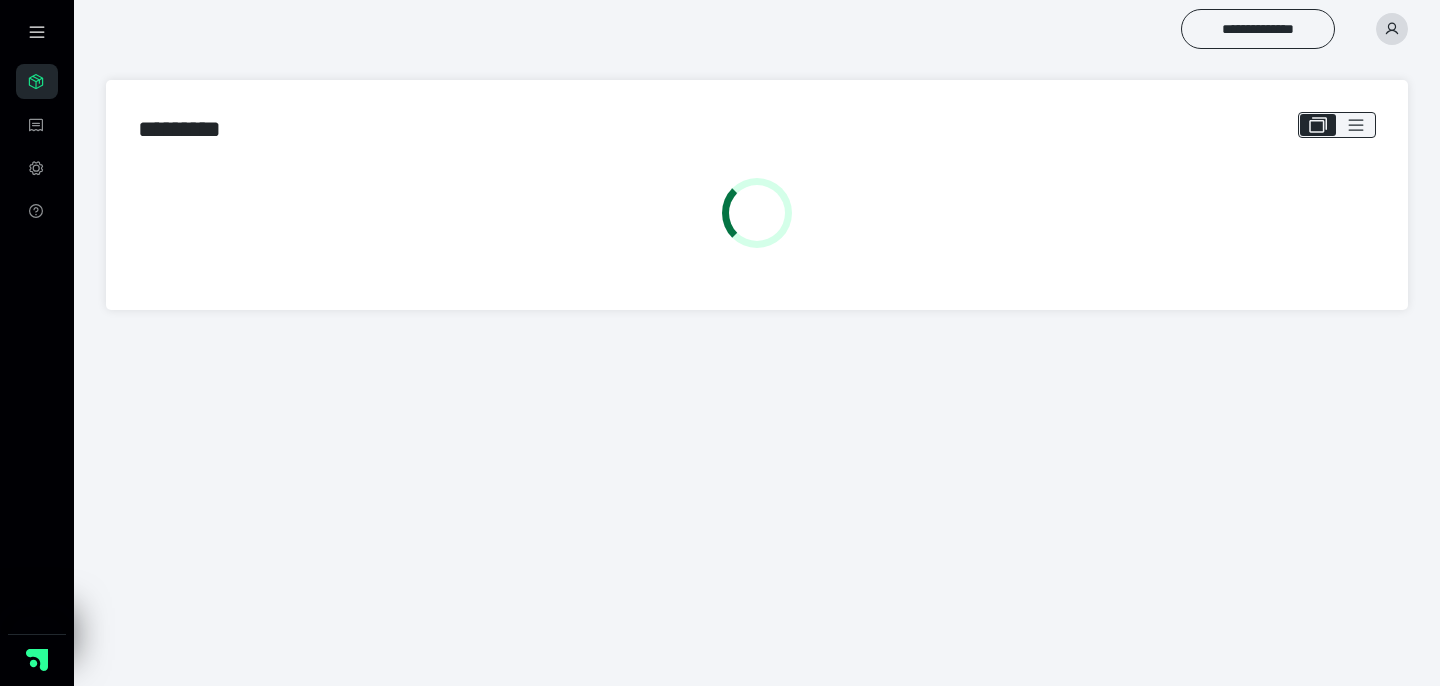 scroll, scrollTop: 0, scrollLeft: 0, axis: both 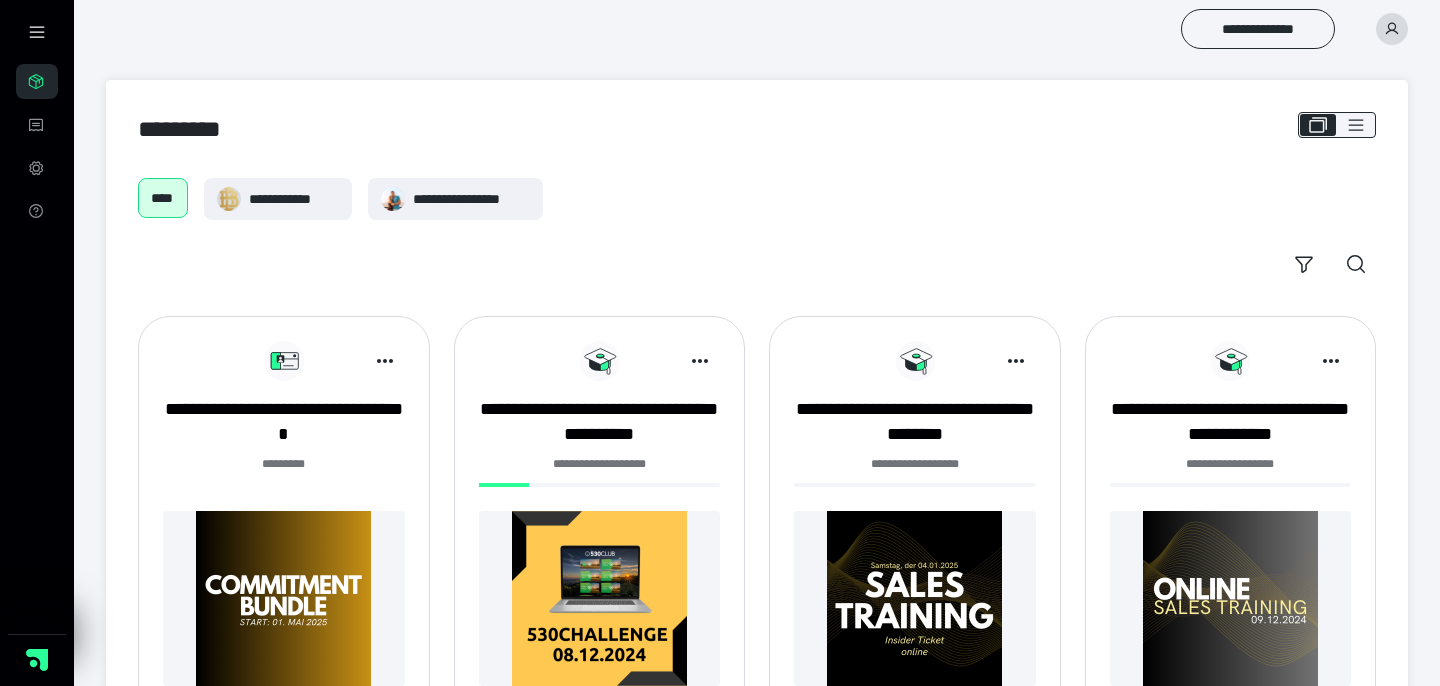 click at bounding box center [284, 598] 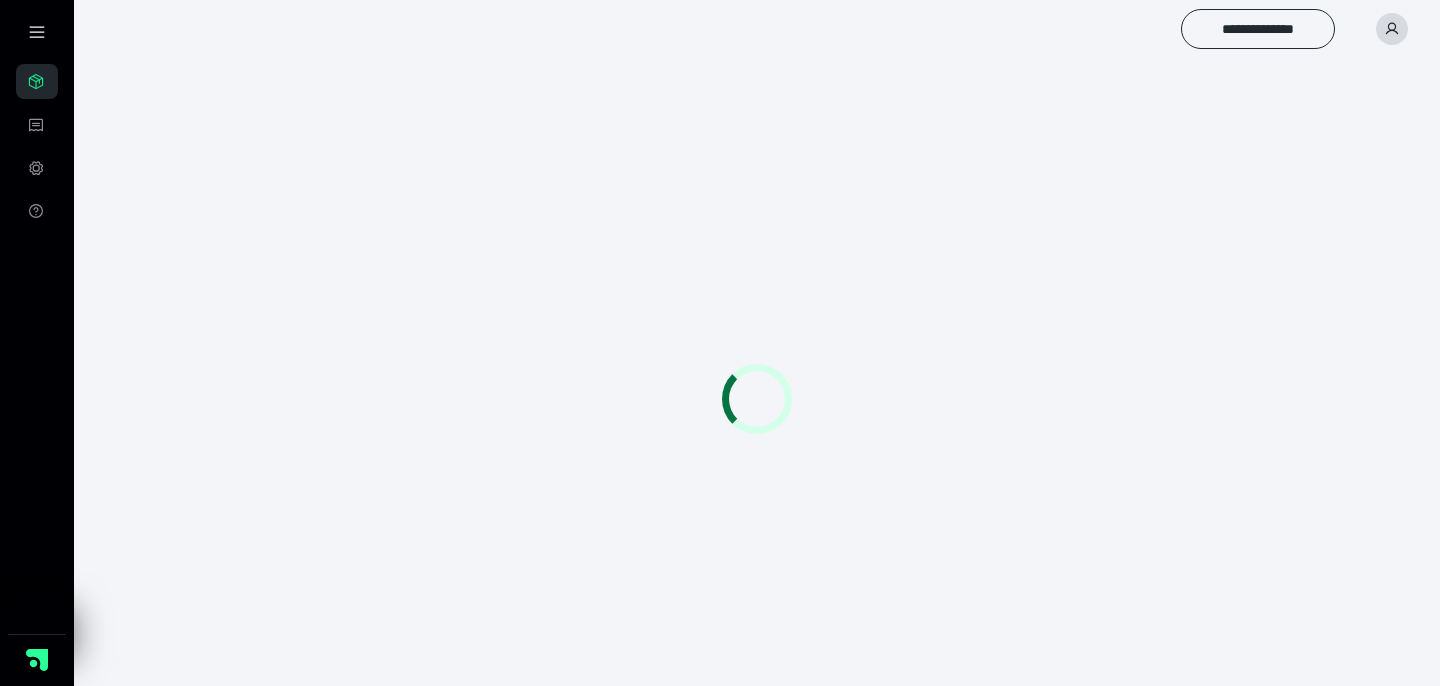 scroll, scrollTop: 0, scrollLeft: 0, axis: both 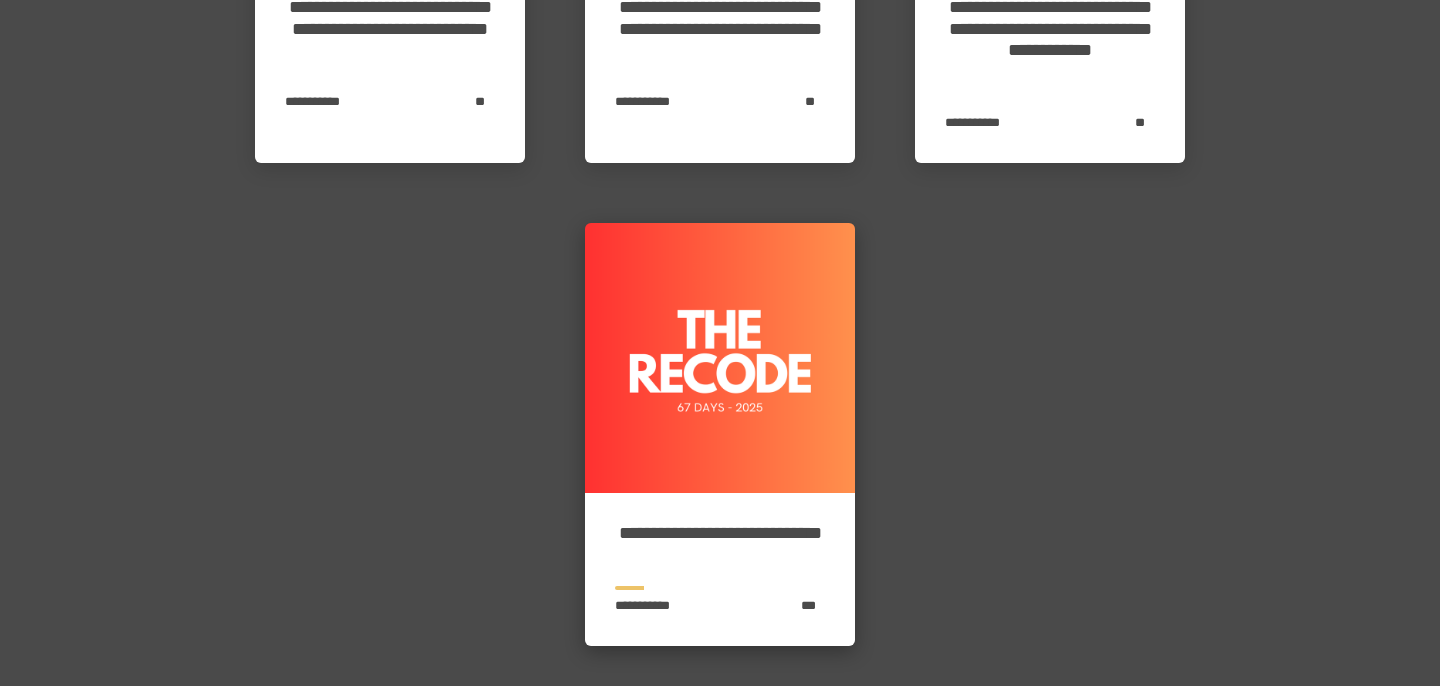 click at bounding box center [720, 358] 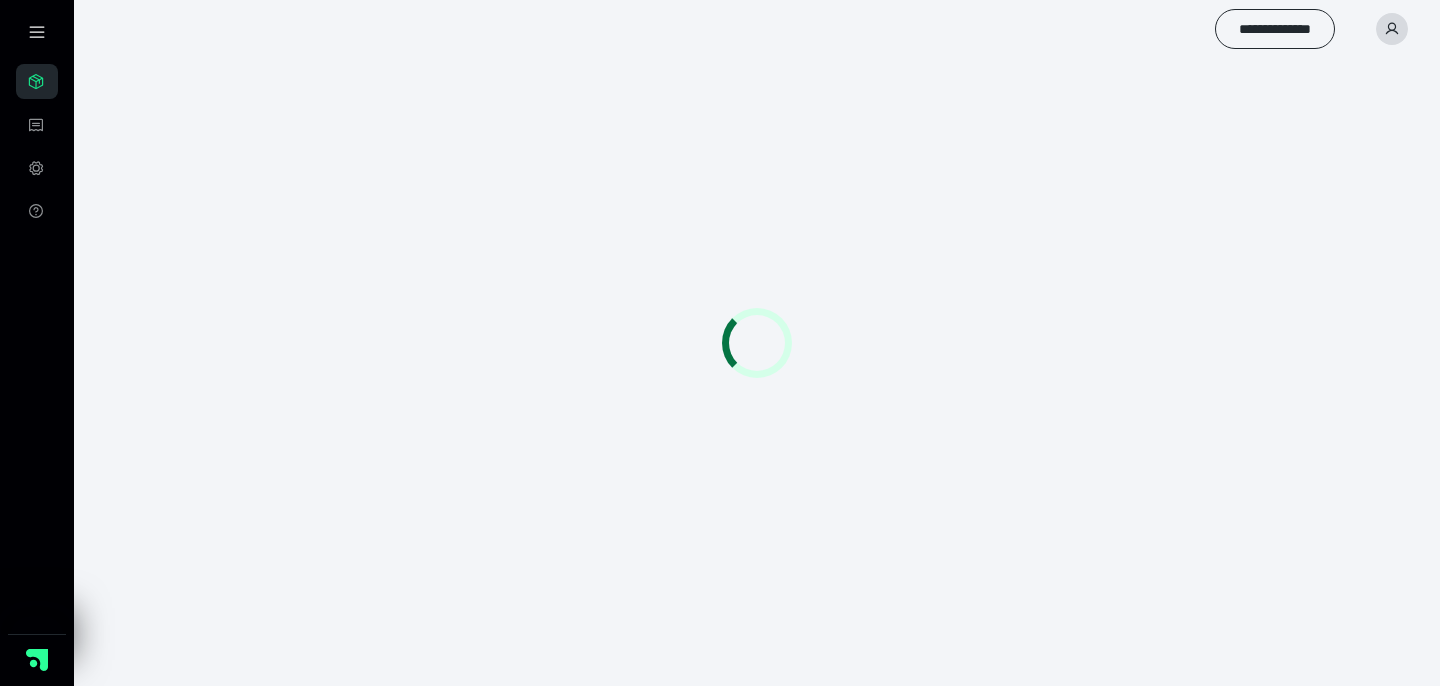 scroll, scrollTop: 0, scrollLeft: 0, axis: both 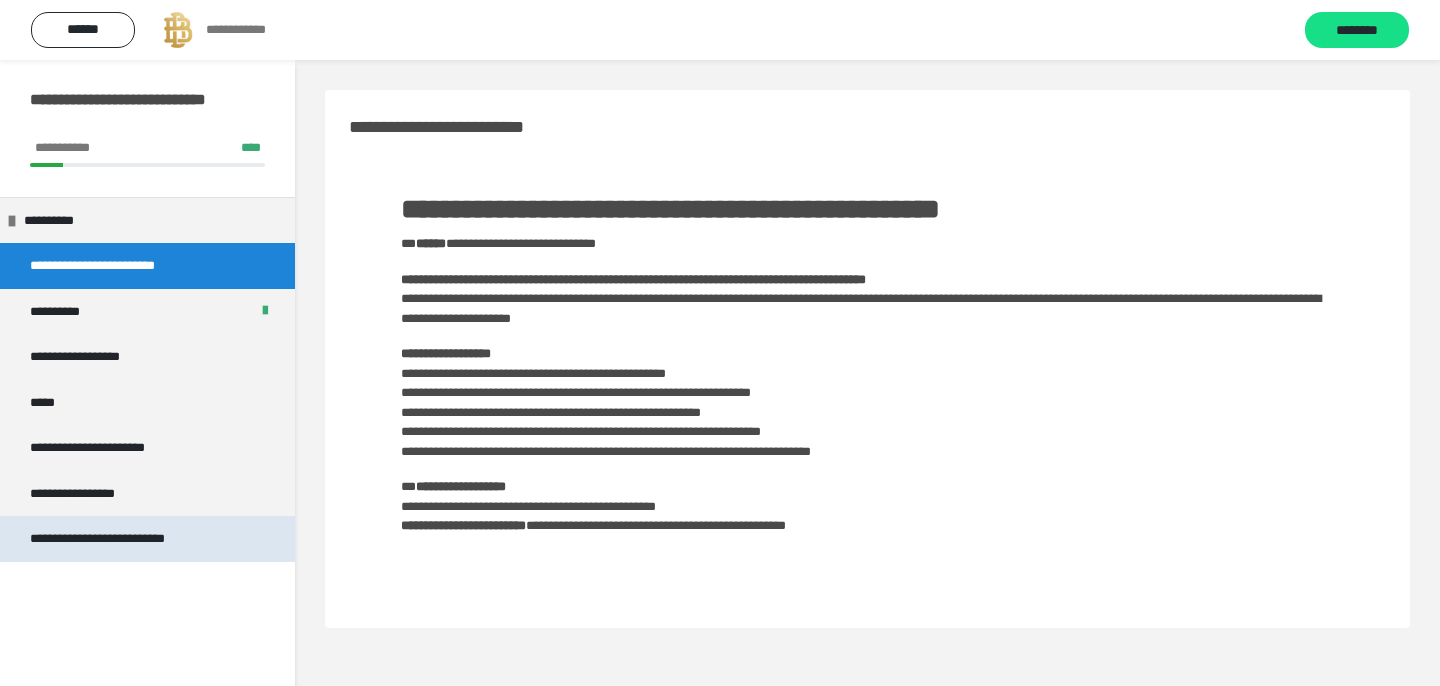 click on "**********" at bounding box center (126, 539) 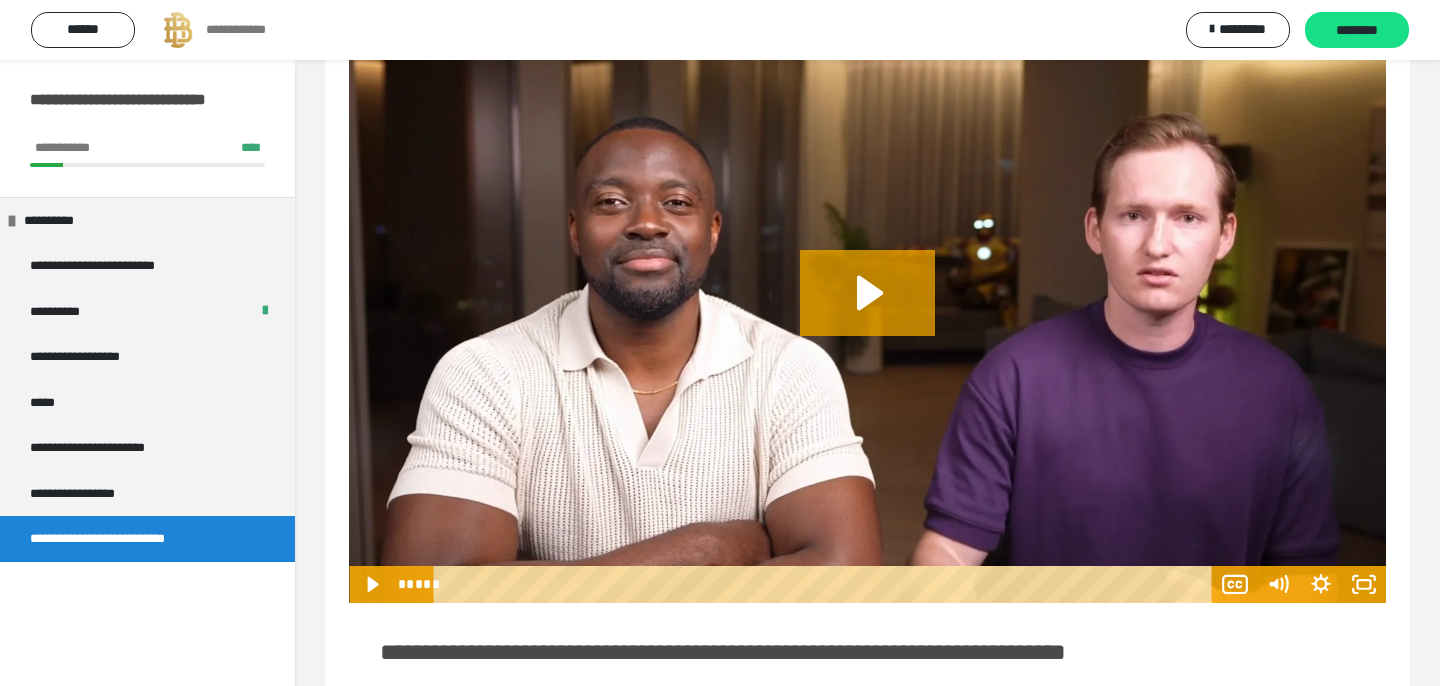 scroll, scrollTop: 190, scrollLeft: 0, axis: vertical 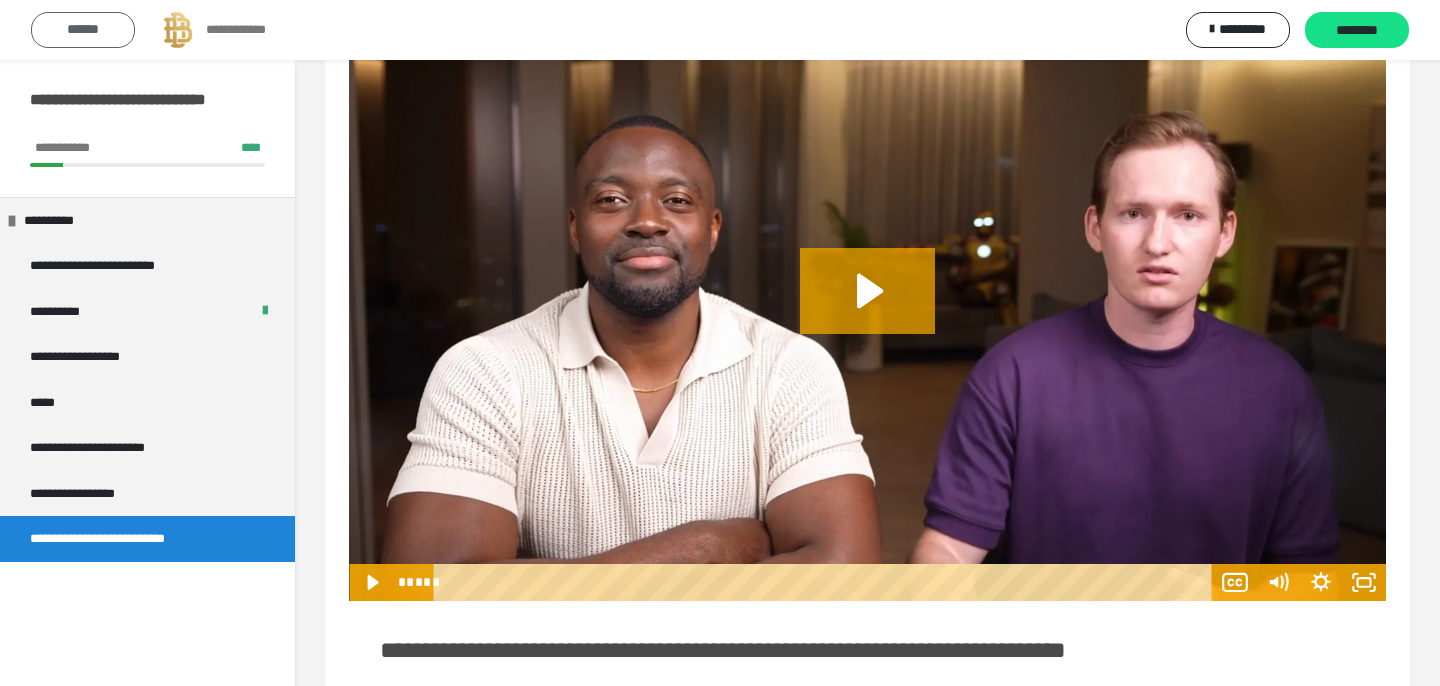 click on "******" at bounding box center [83, 30] 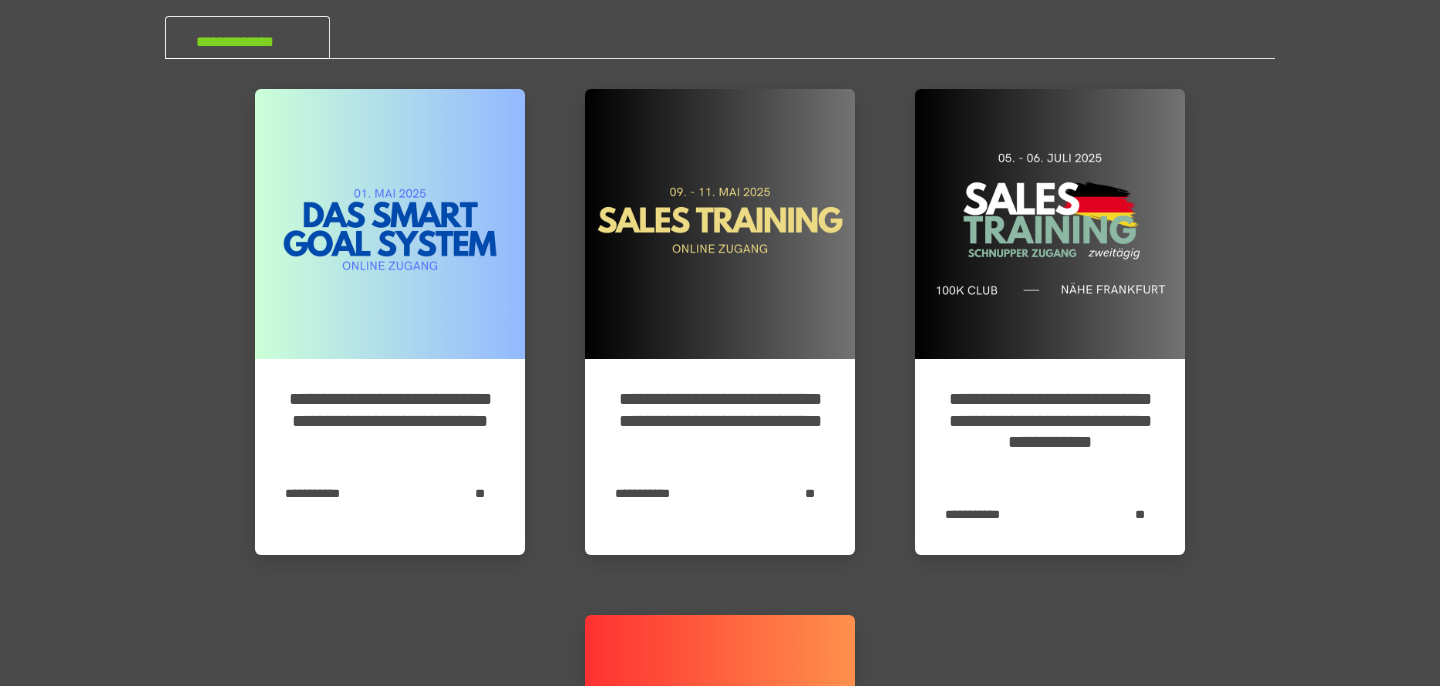 scroll, scrollTop: 0, scrollLeft: 0, axis: both 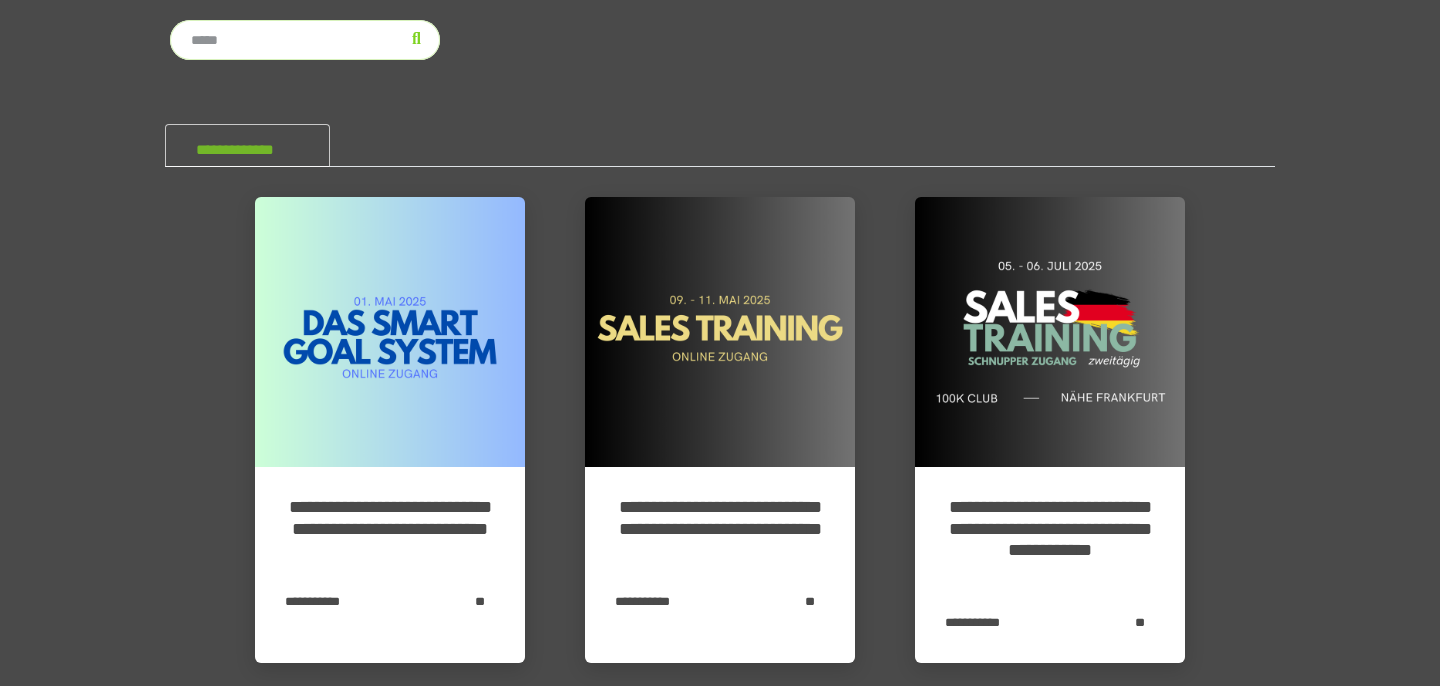 click on "**********" at bounding box center [247, 145] 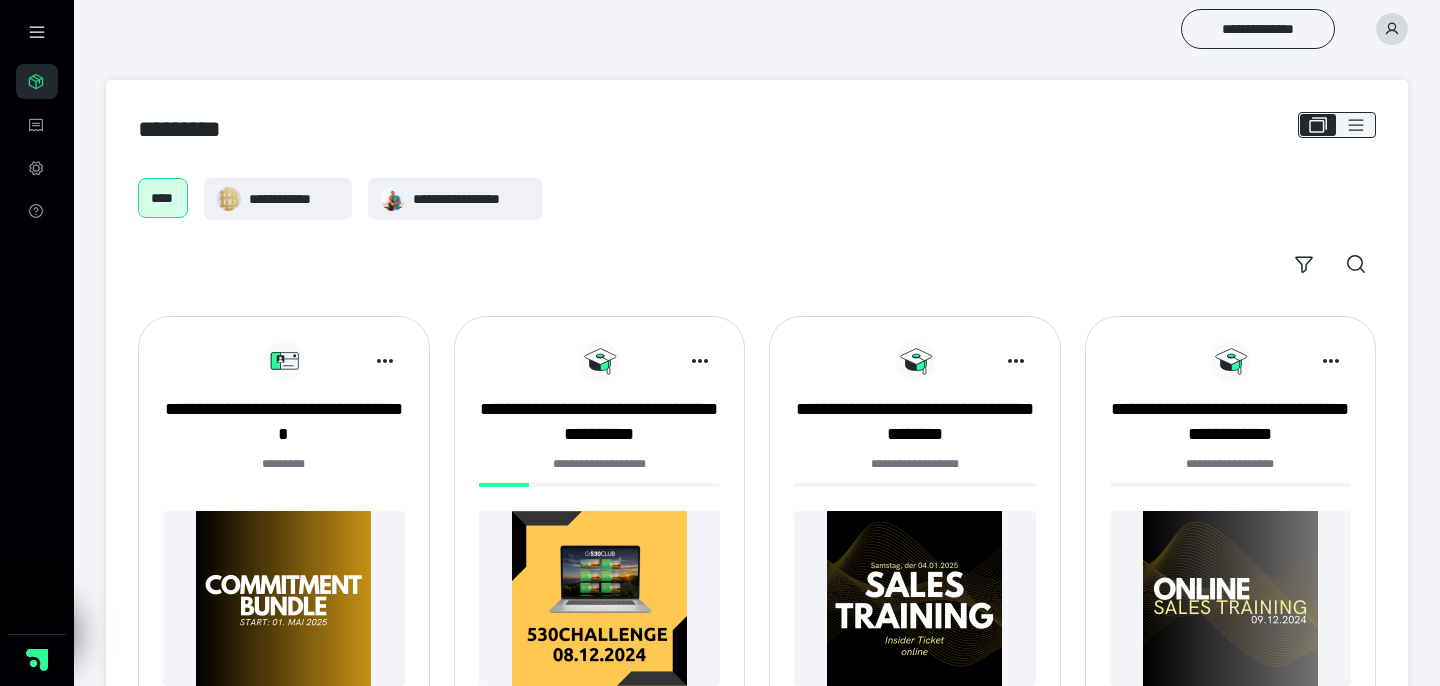 scroll, scrollTop: 0, scrollLeft: 0, axis: both 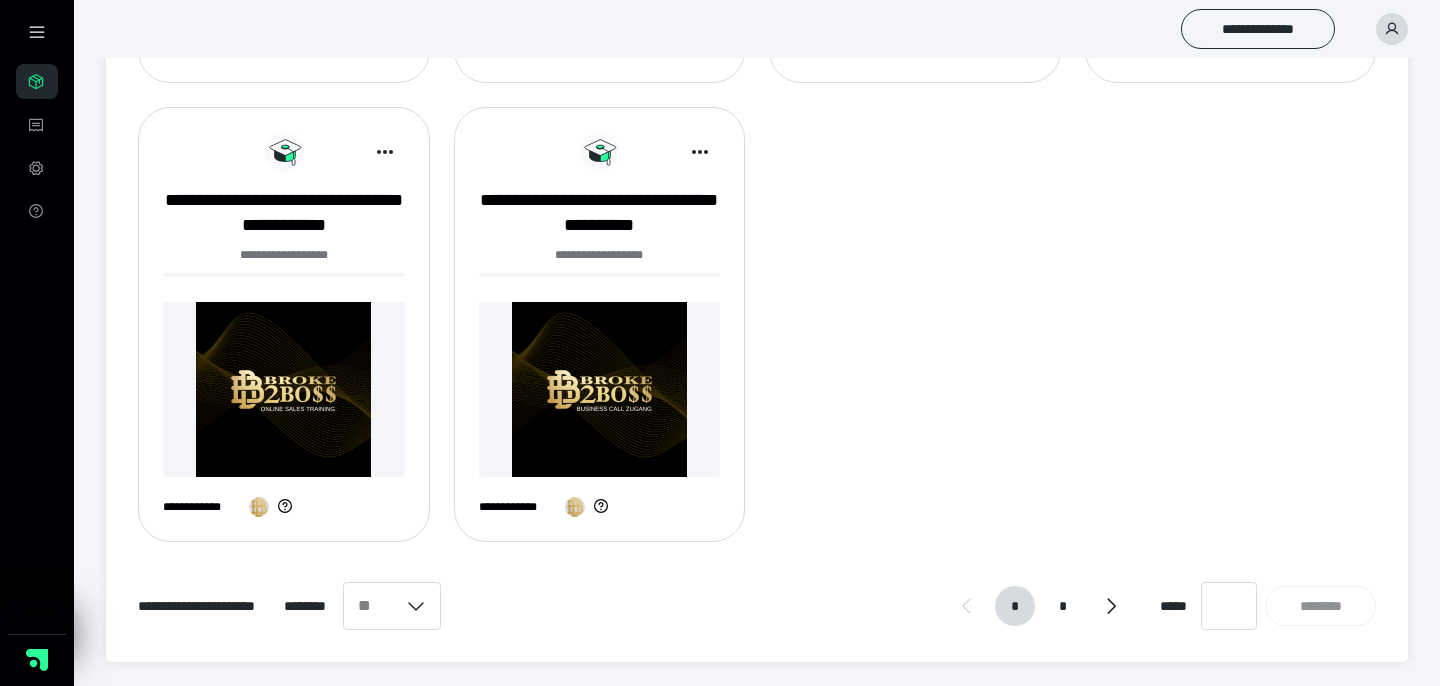 click on "*" at bounding box center (1063, 606) 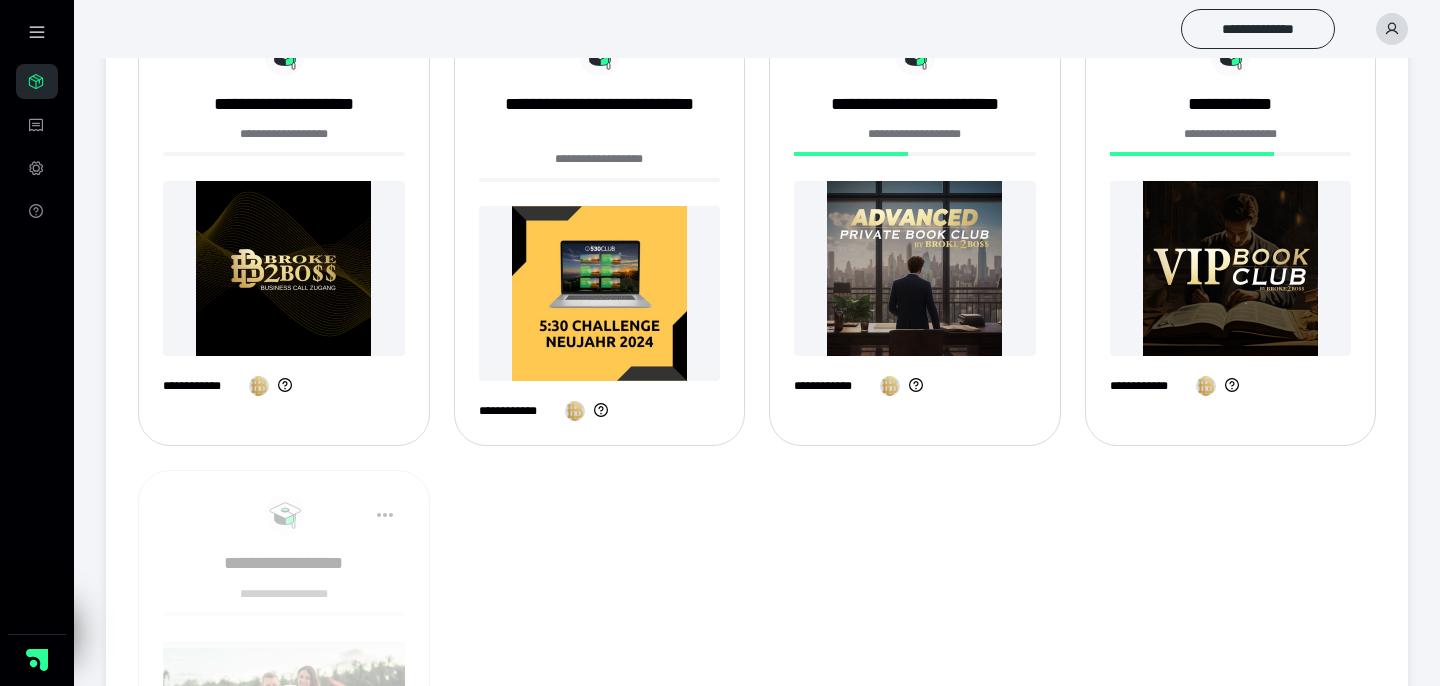 scroll, scrollTop: 67, scrollLeft: 0, axis: vertical 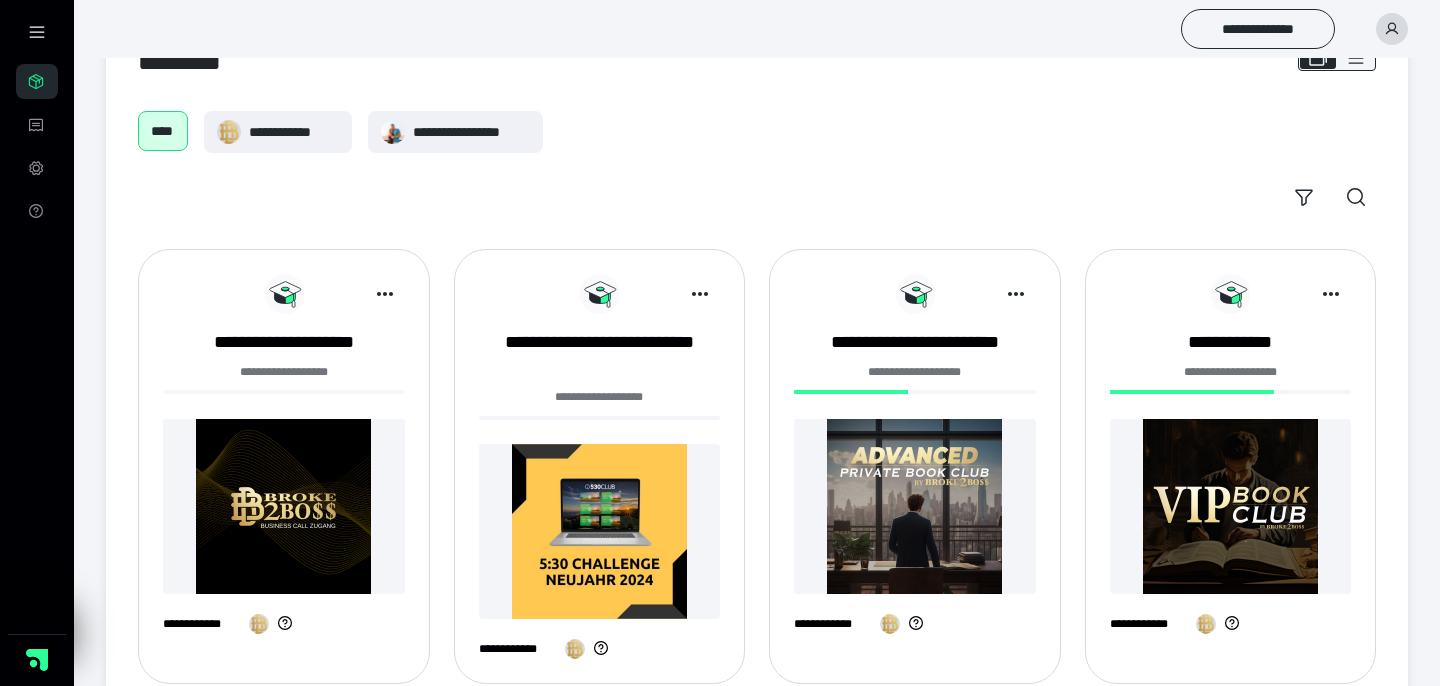 click at bounding box center [915, 506] 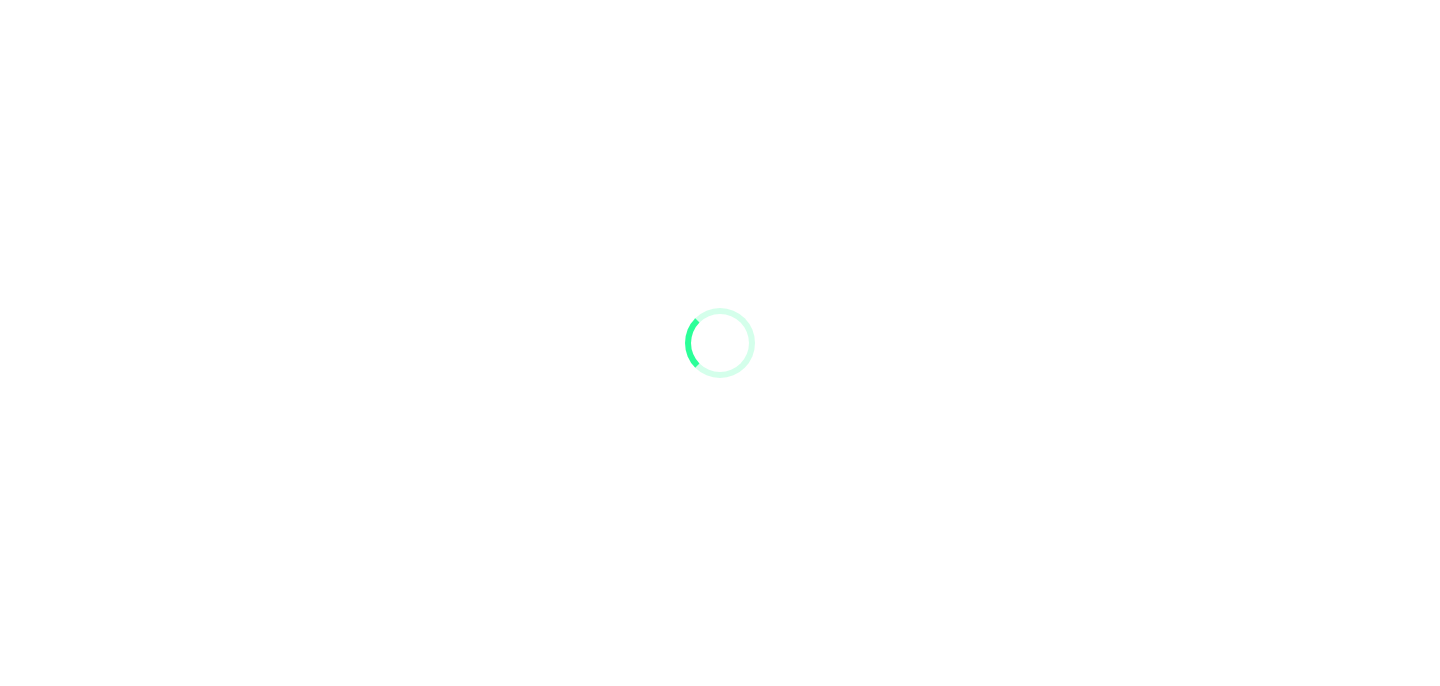 scroll, scrollTop: 0, scrollLeft: 0, axis: both 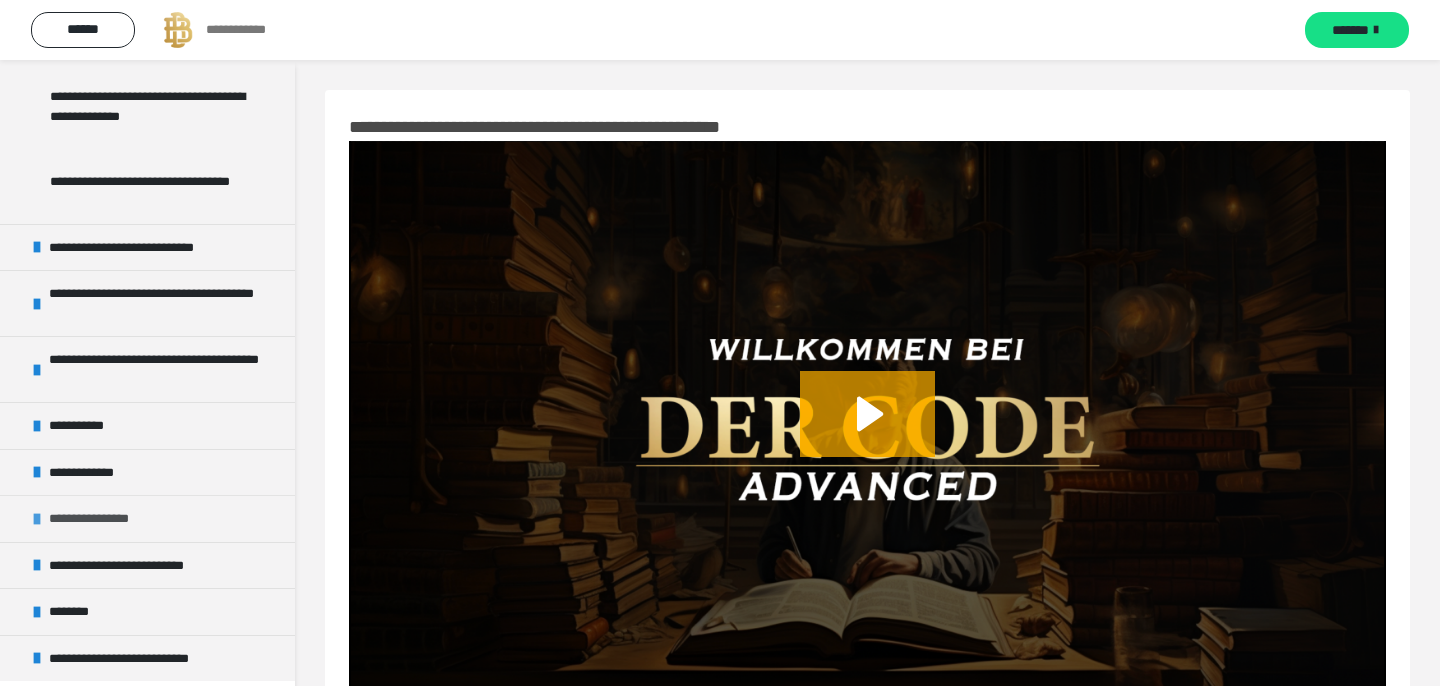 click on "**********" at bounding box center [101, 519] 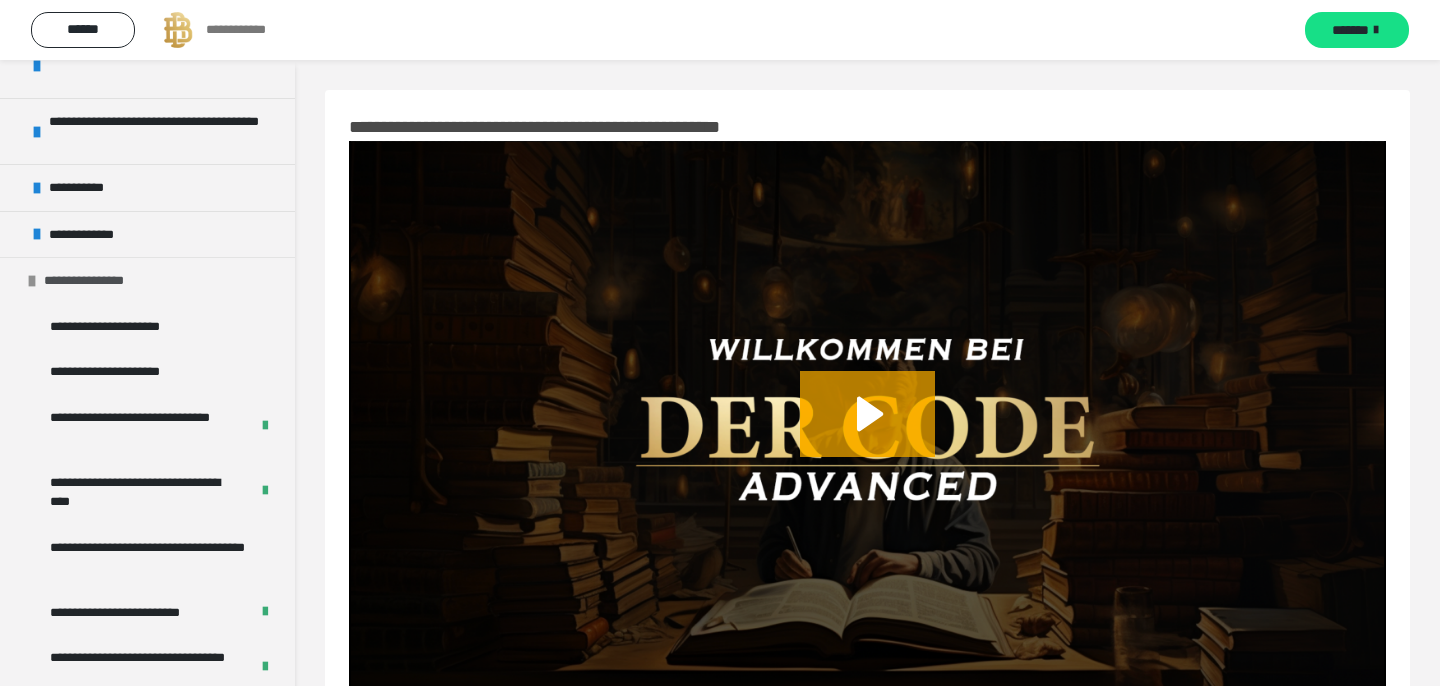 scroll, scrollTop: 600, scrollLeft: 0, axis: vertical 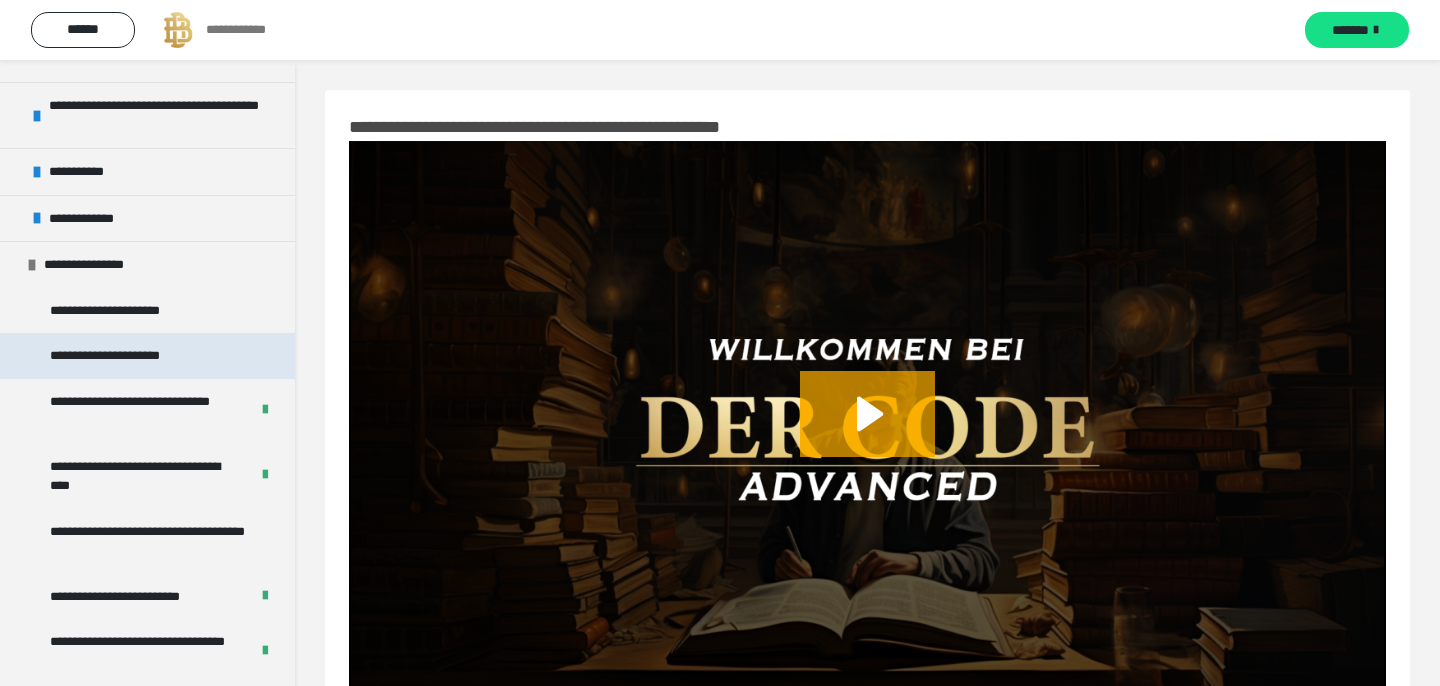 click on "**********" at bounding box center [147, 356] 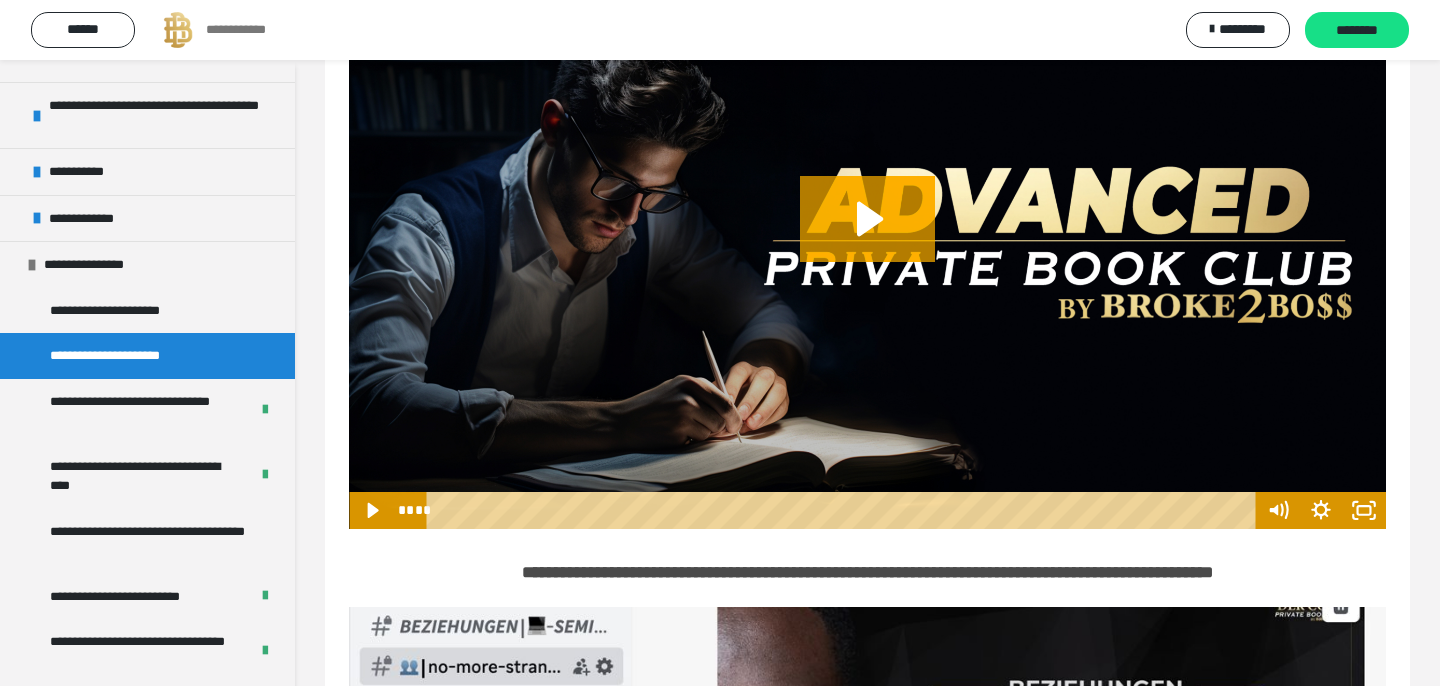 scroll, scrollTop: 566, scrollLeft: 0, axis: vertical 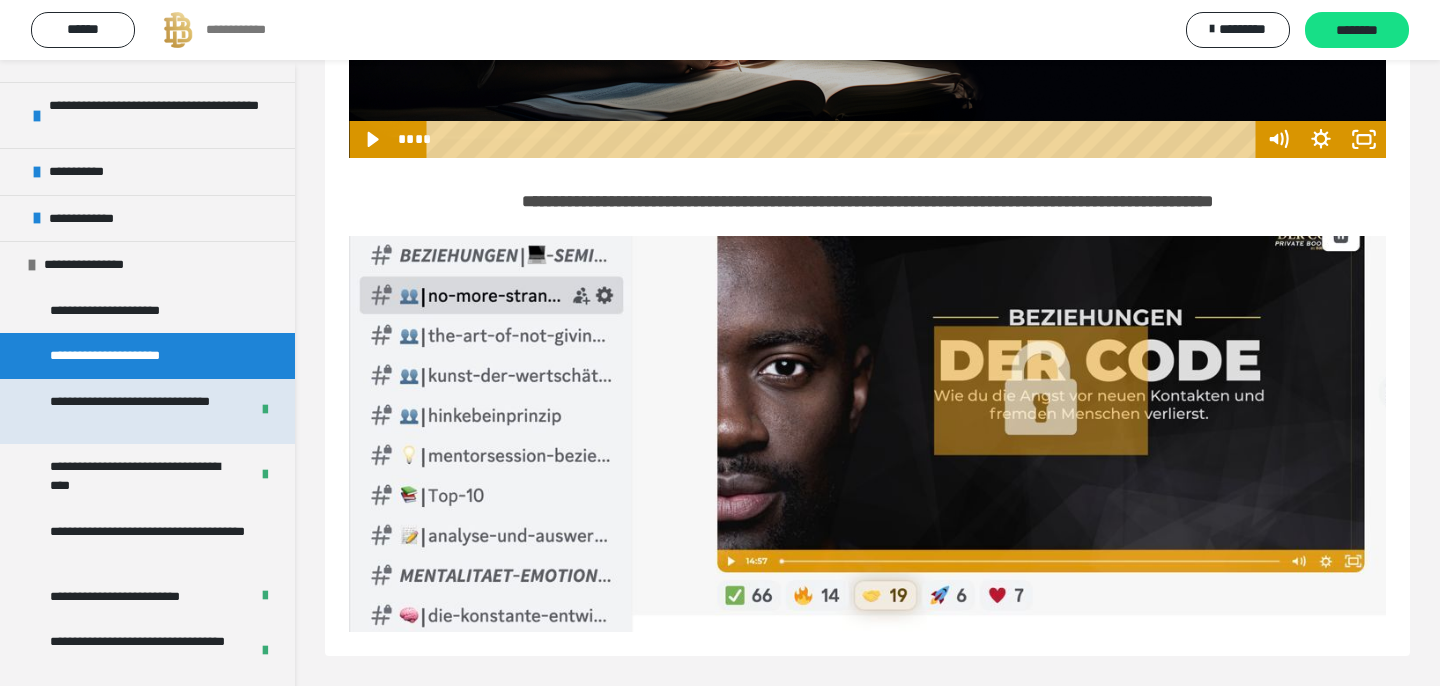 click on "**********" at bounding box center (141, 411) 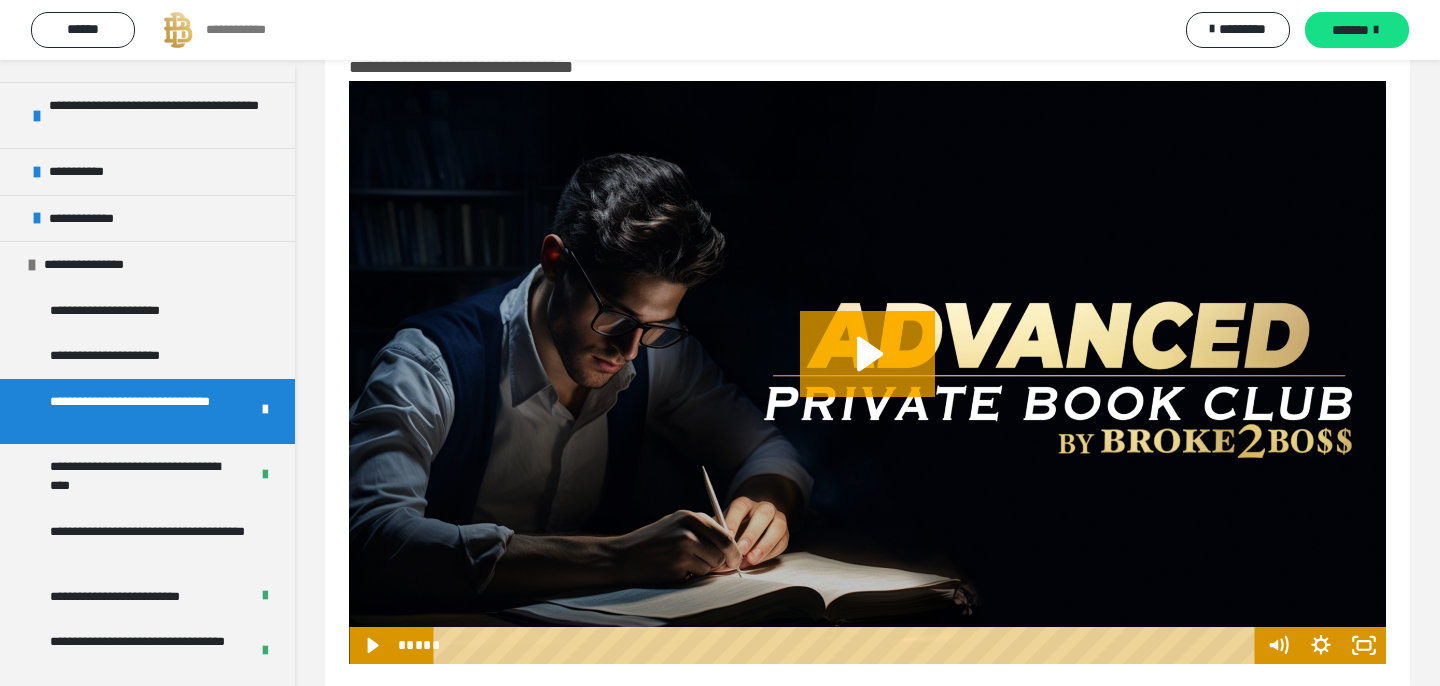 scroll, scrollTop: 92, scrollLeft: 0, axis: vertical 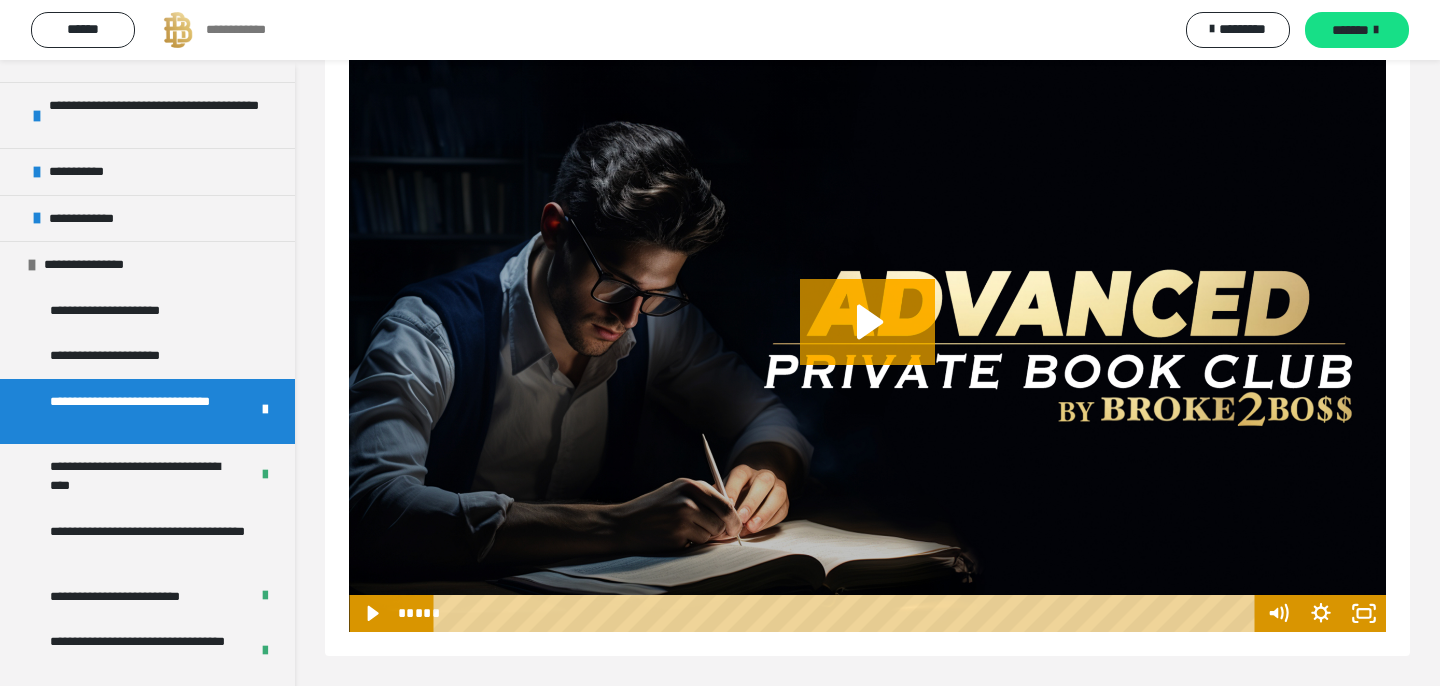 click at bounding box center (867, 340) 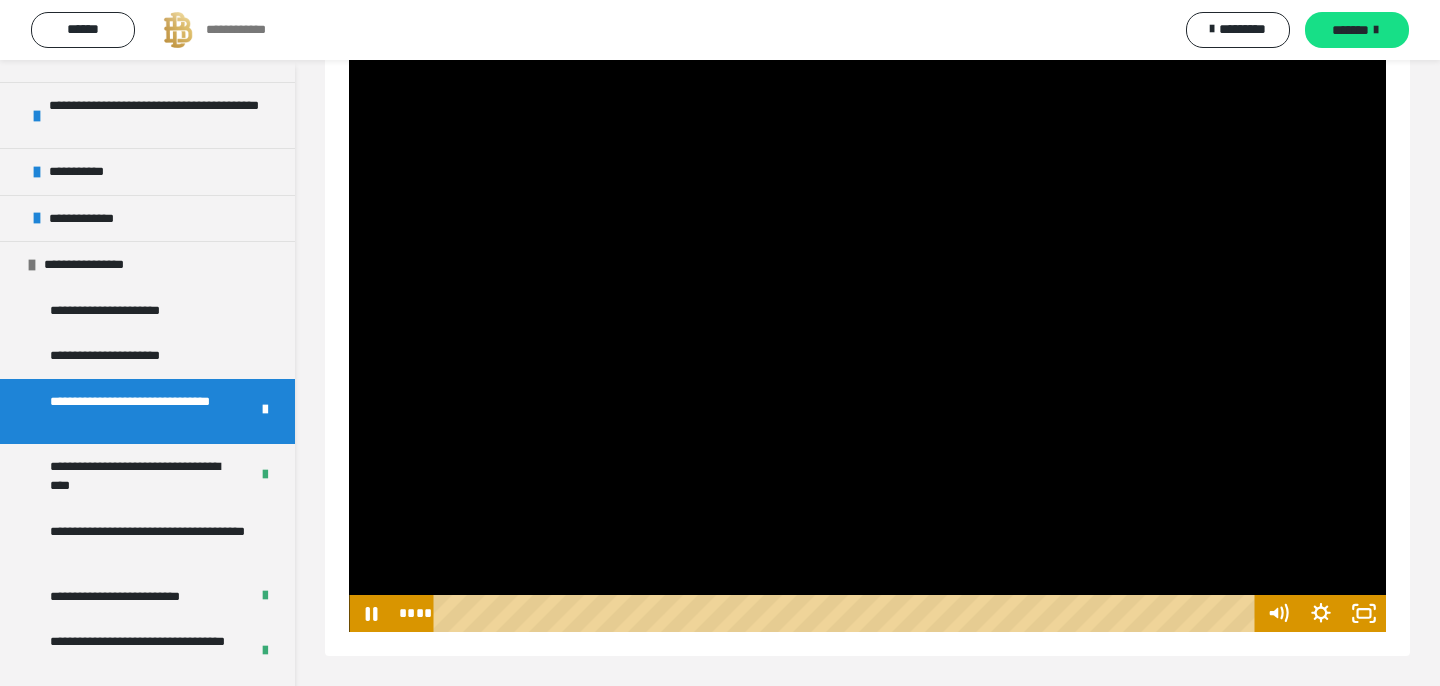click at bounding box center [867, 340] 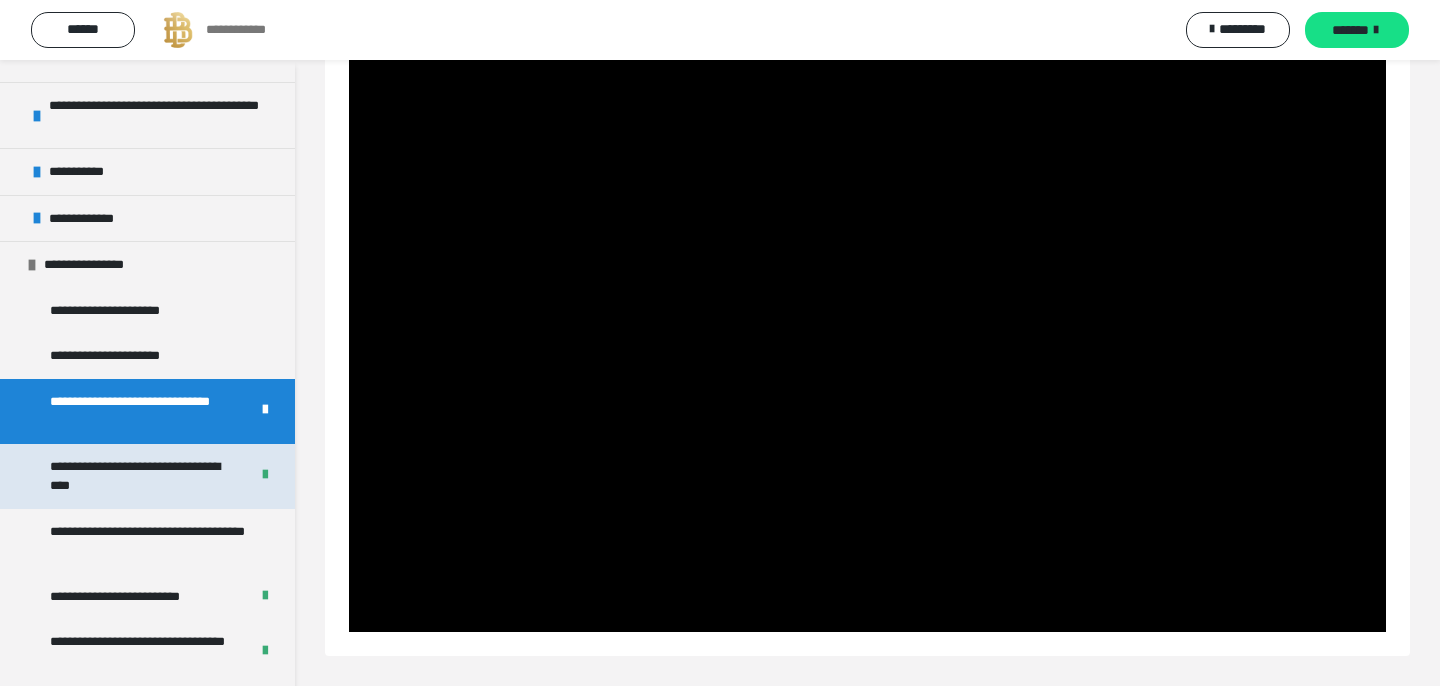 click on "**********" at bounding box center [141, 476] 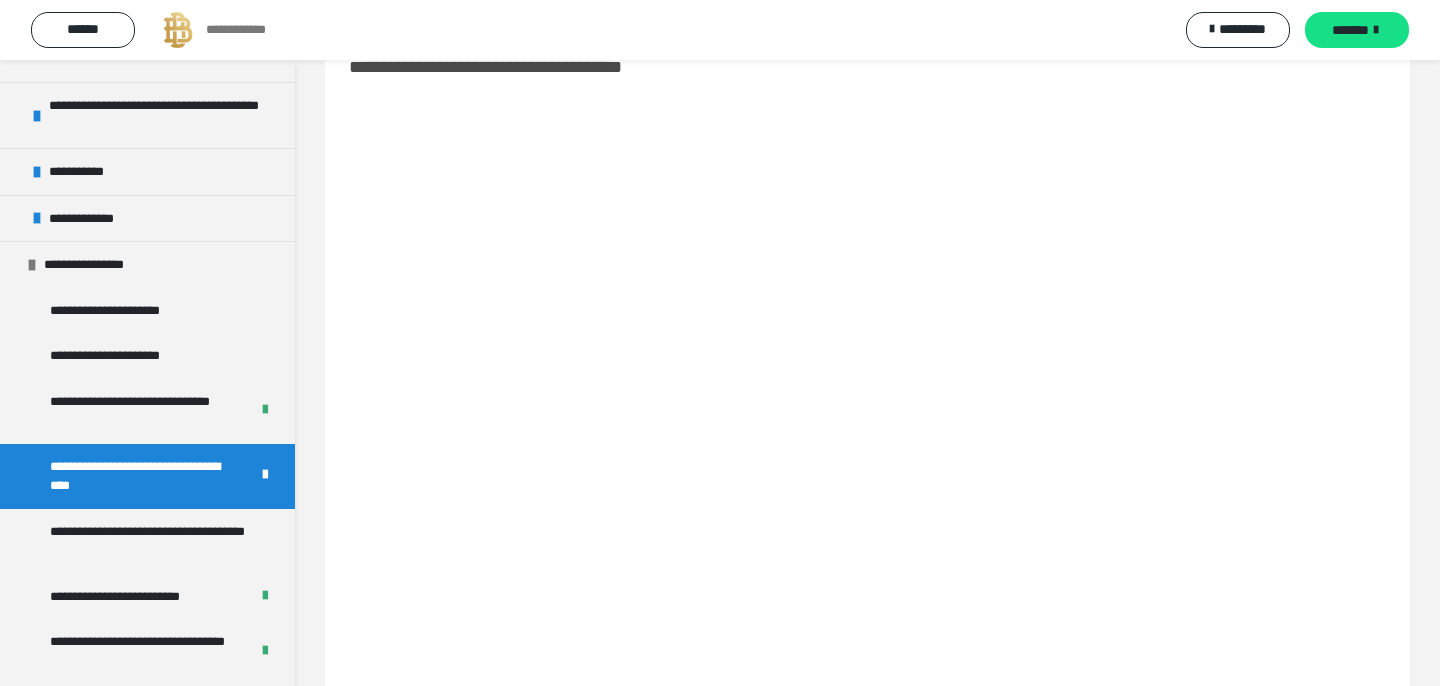 scroll, scrollTop: 92, scrollLeft: 0, axis: vertical 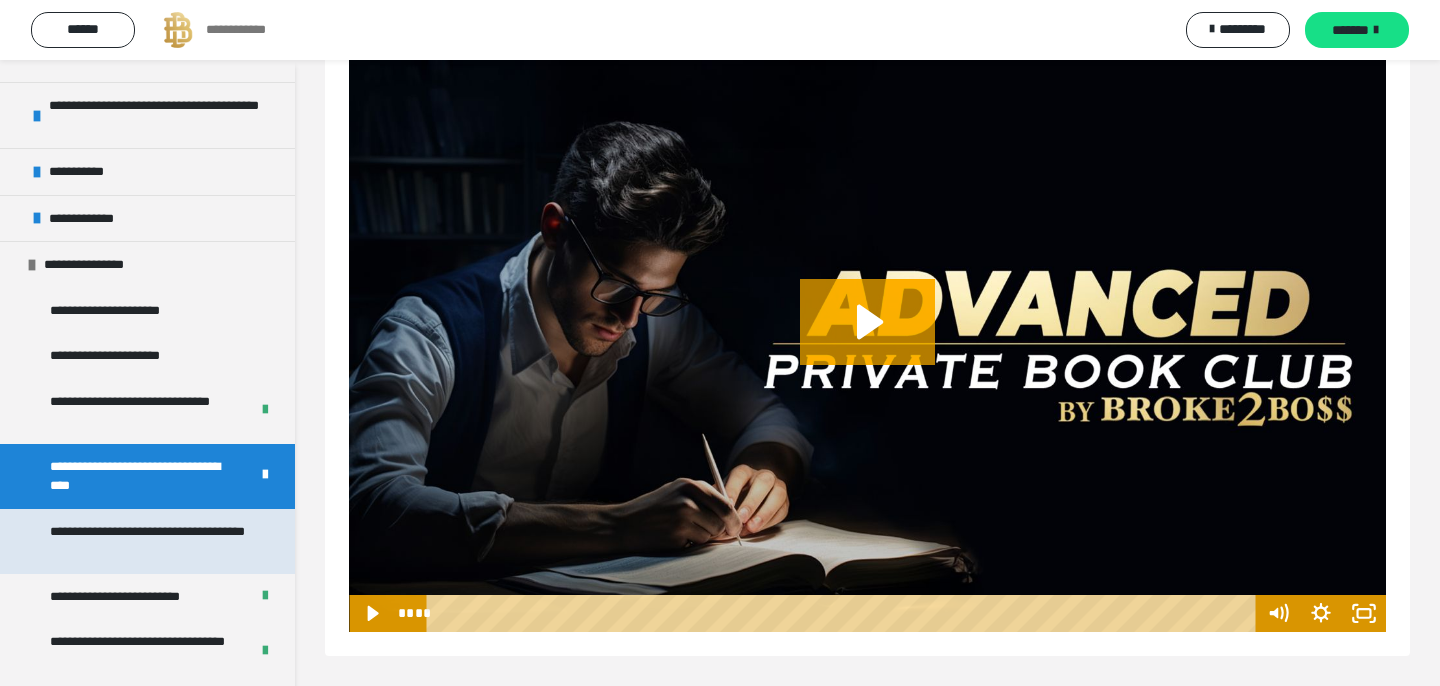 click on "**********" at bounding box center [147, 541] 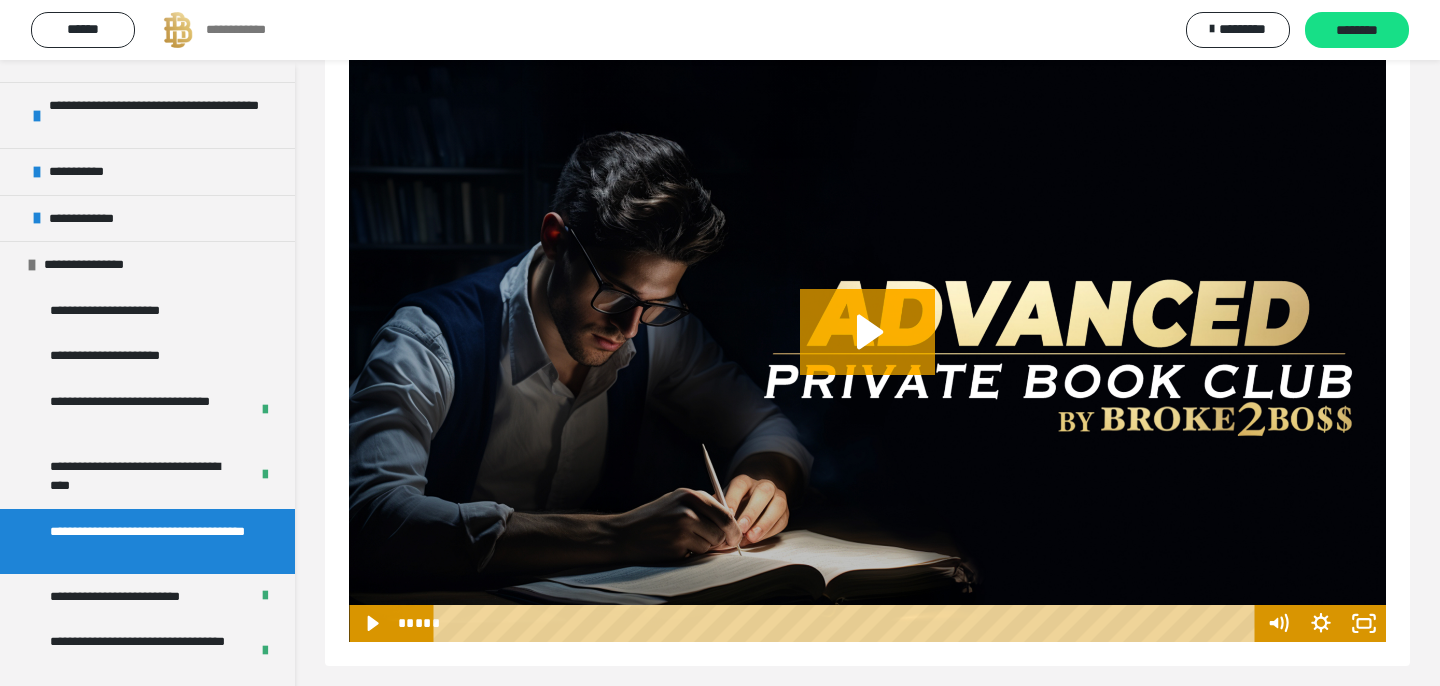 scroll, scrollTop: 235, scrollLeft: 0, axis: vertical 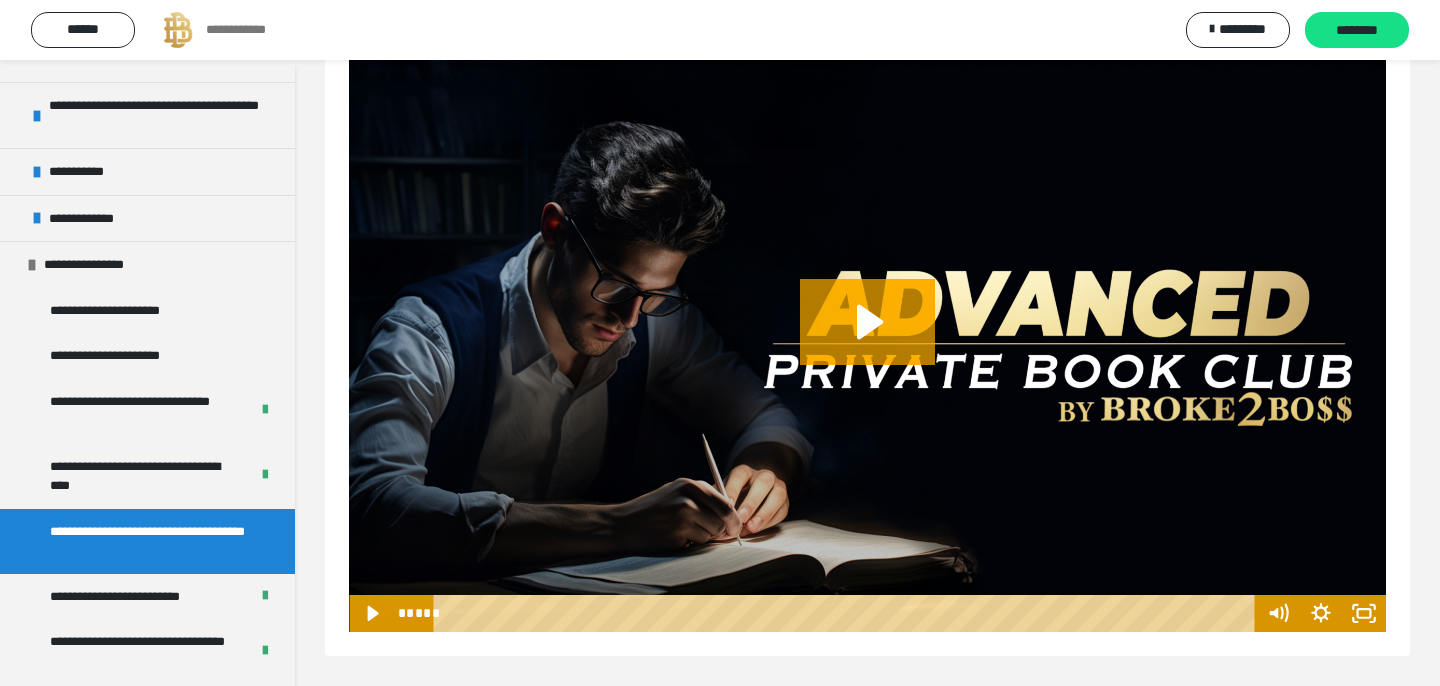 click at bounding box center [867, 340] 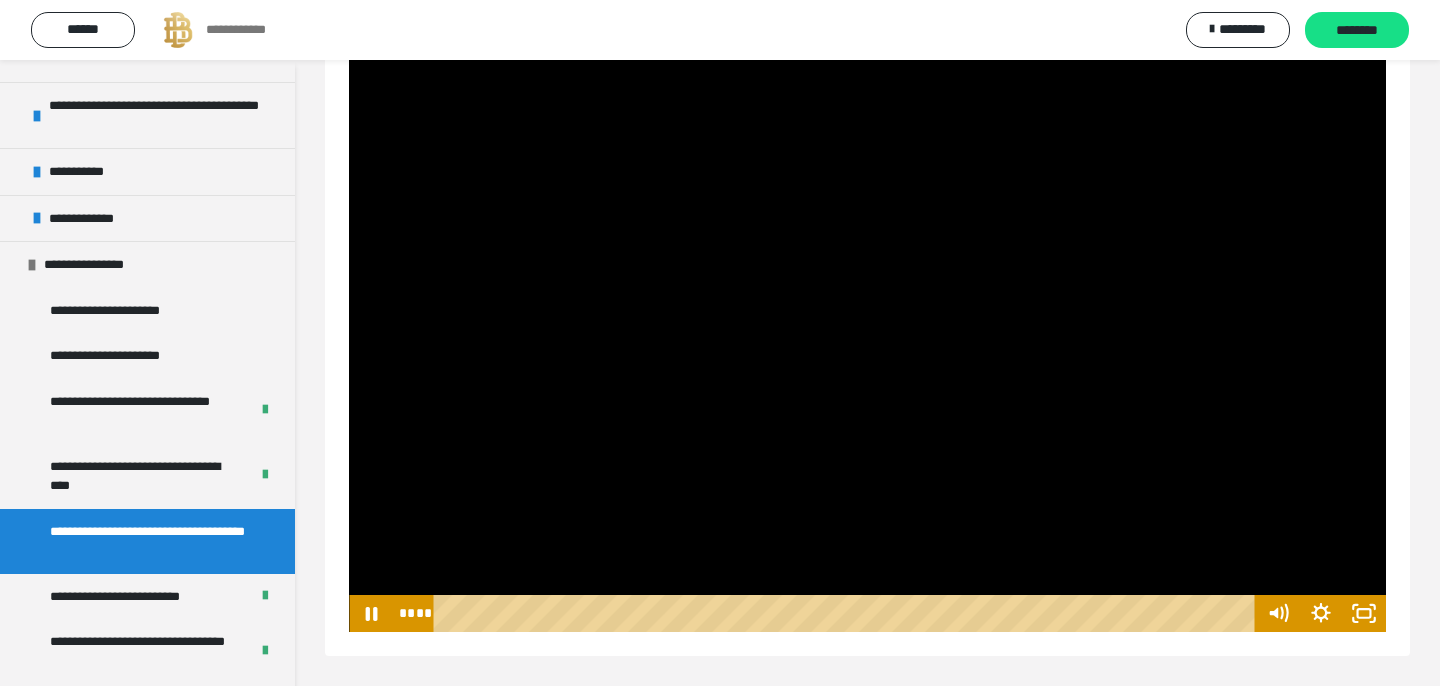 click at bounding box center (867, 340) 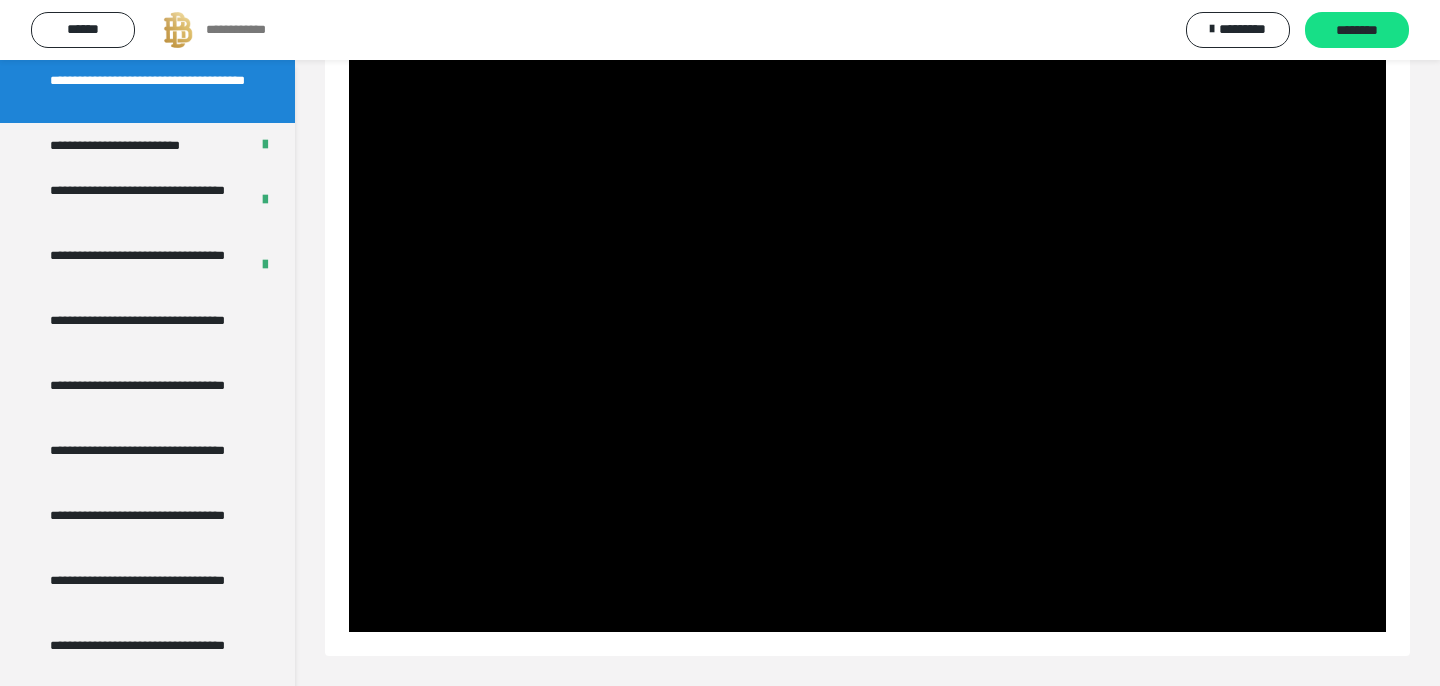 scroll, scrollTop: 1444, scrollLeft: 0, axis: vertical 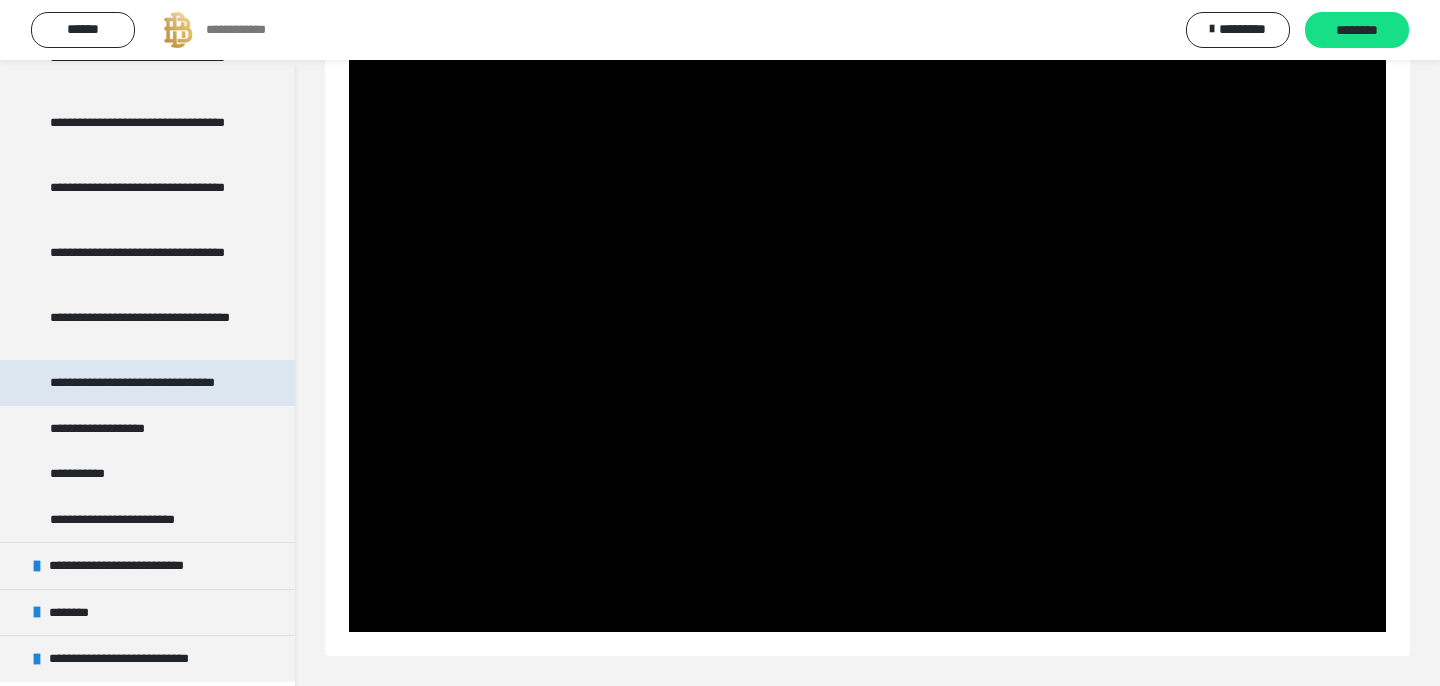 click on "**********" at bounding box center (149, 383) 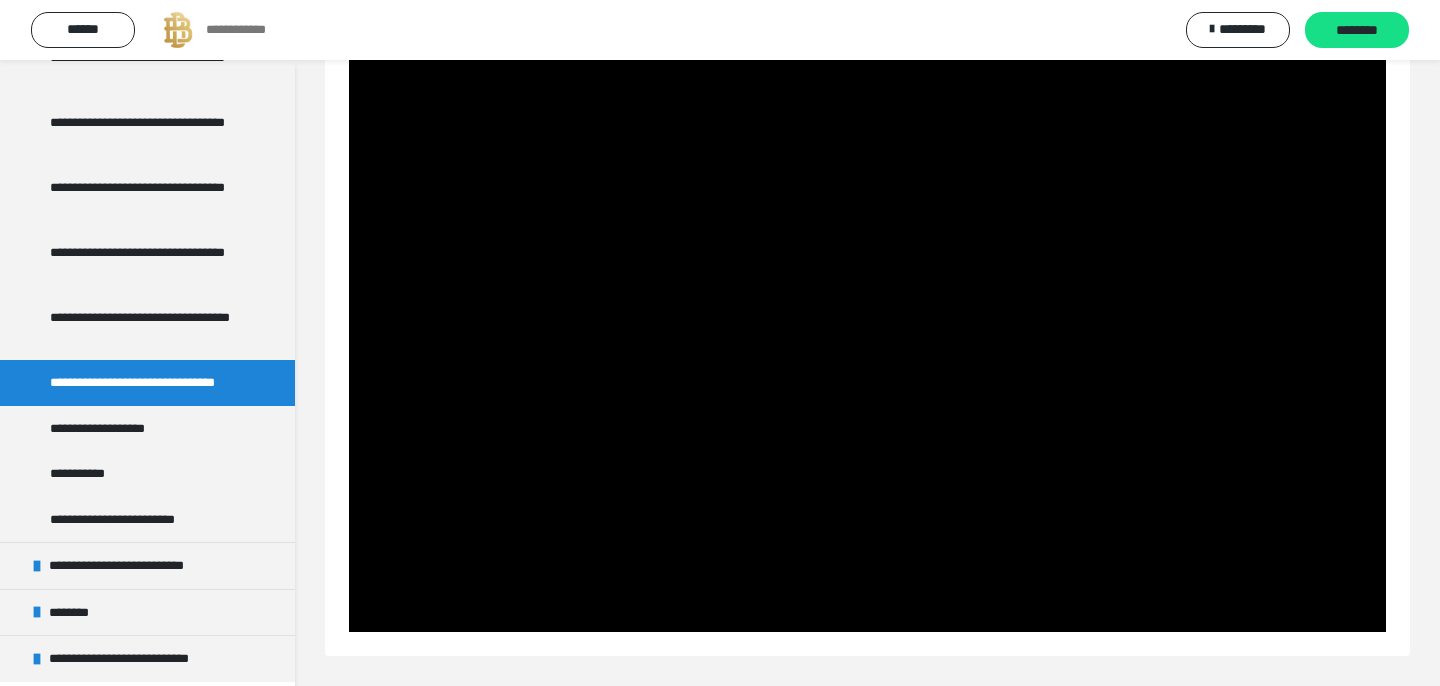 scroll, scrollTop: 60, scrollLeft: 0, axis: vertical 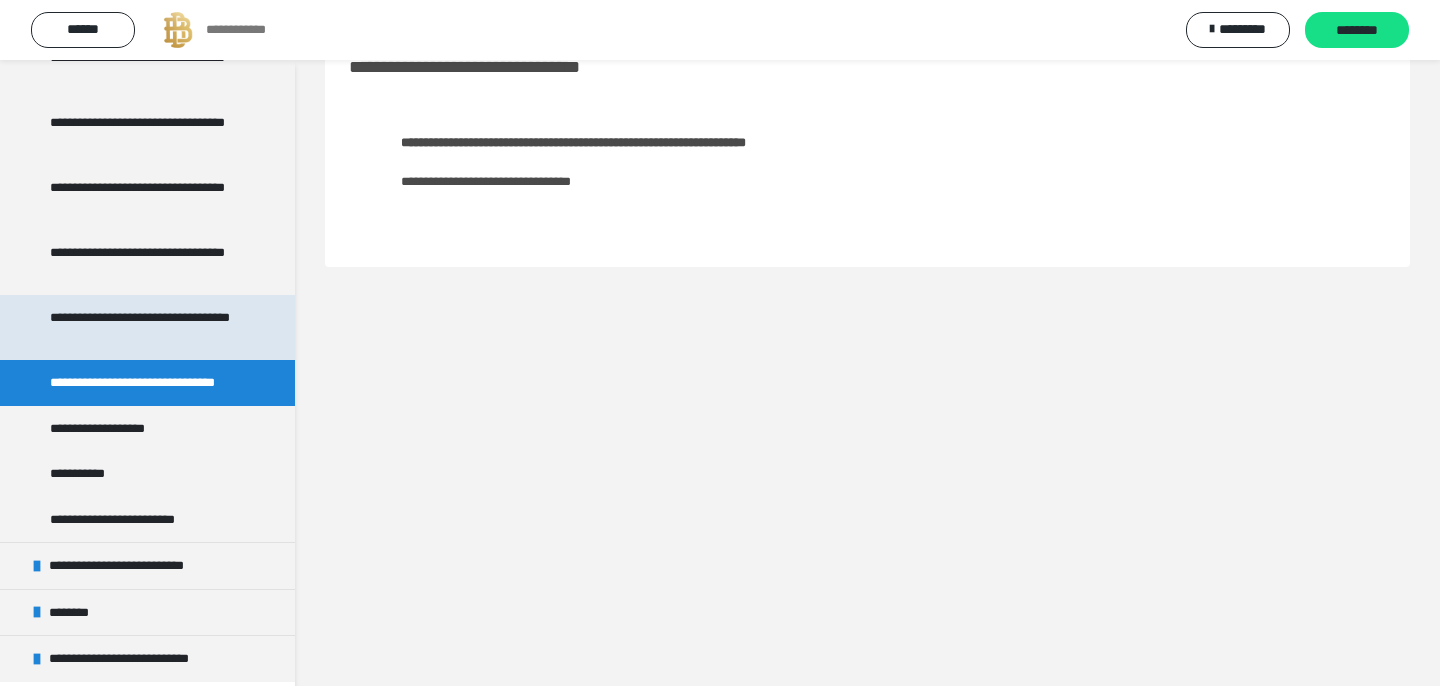 click on "**********" at bounding box center [149, 327] 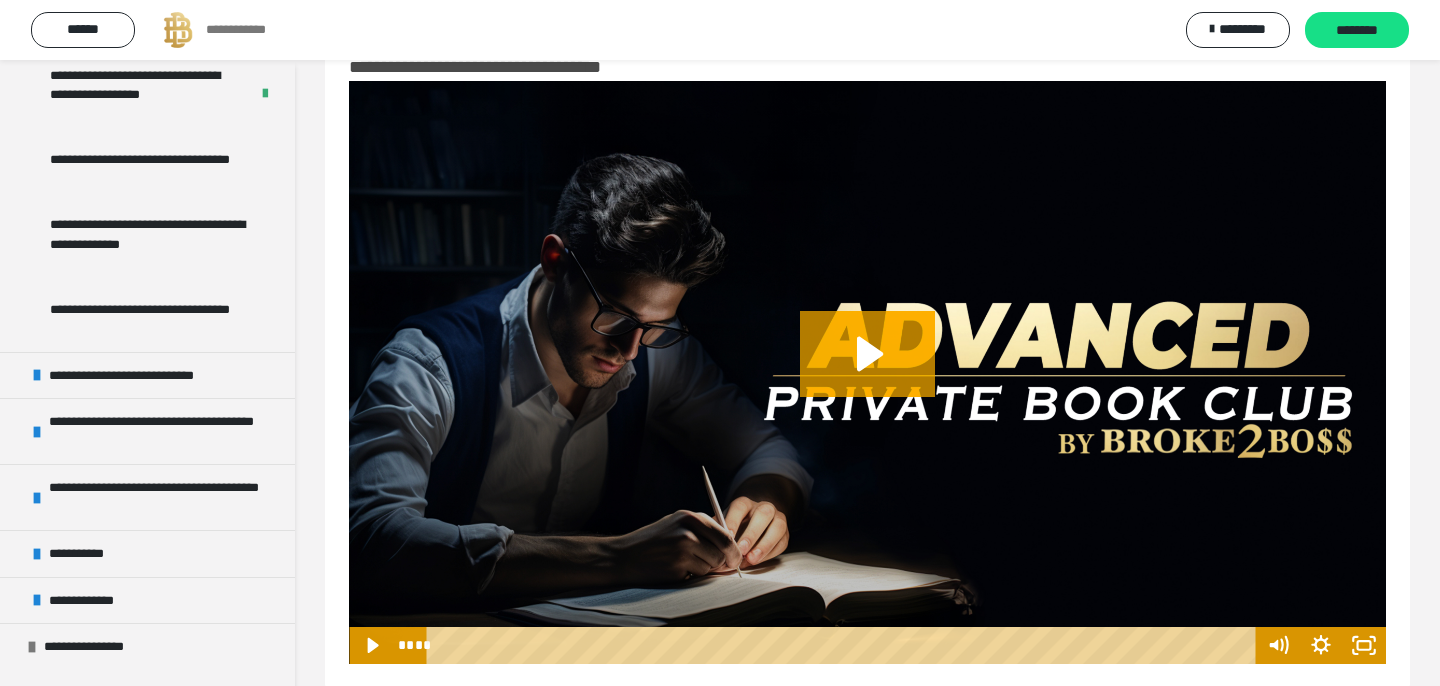 scroll, scrollTop: 1119, scrollLeft: 0, axis: vertical 